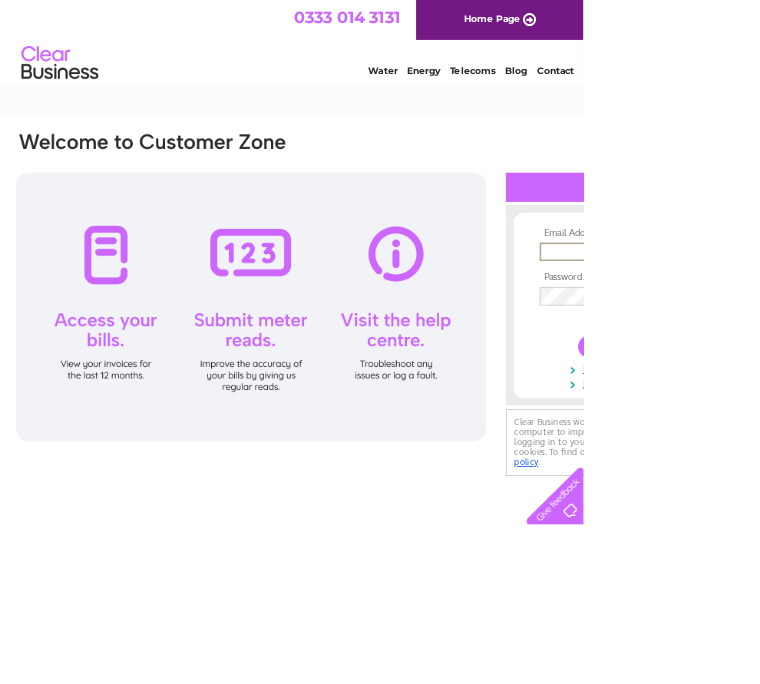 scroll, scrollTop: 0, scrollLeft: 0, axis: both 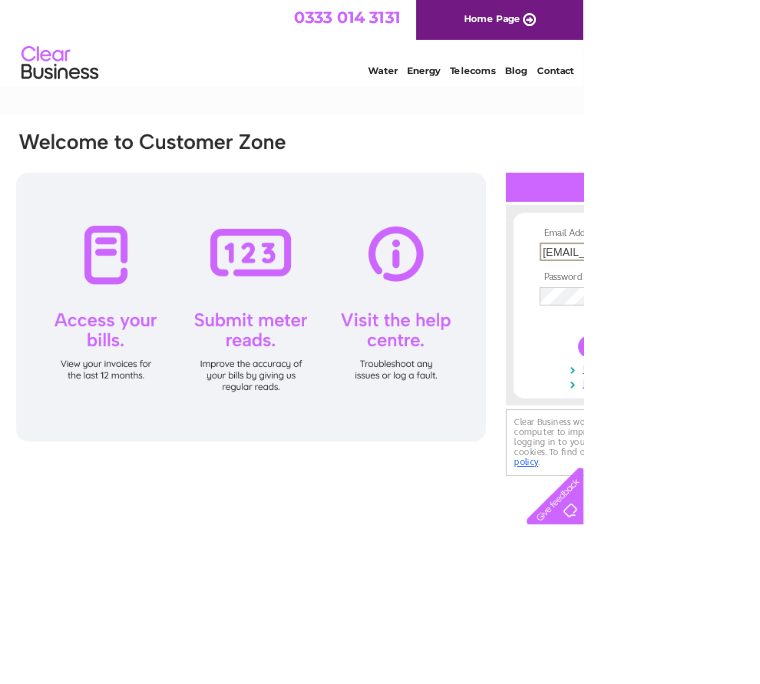 click at bounding box center [814, 451] 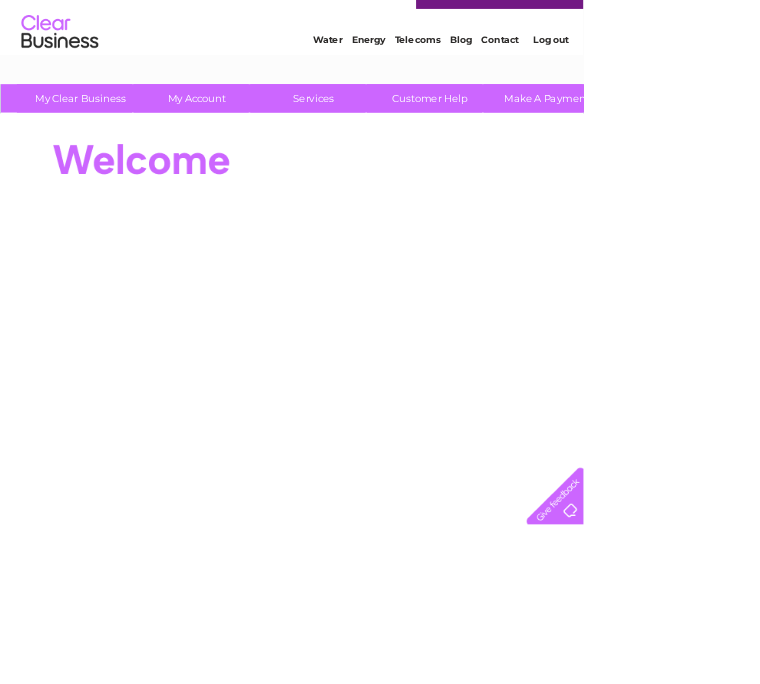 scroll, scrollTop: 0, scrollLeft: 0, axis: both 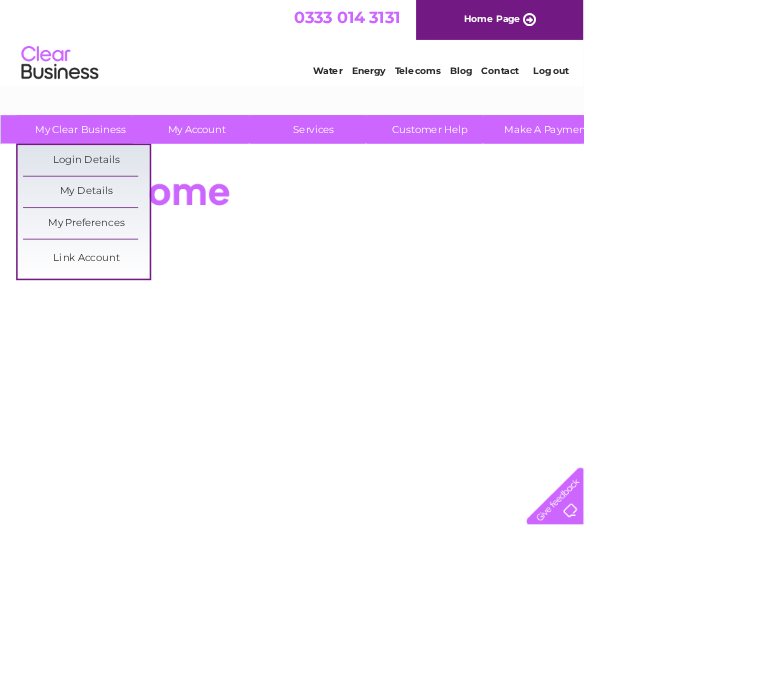 click on "1069707
1069712
1069713
1135750" at bounding box center [921, 226] 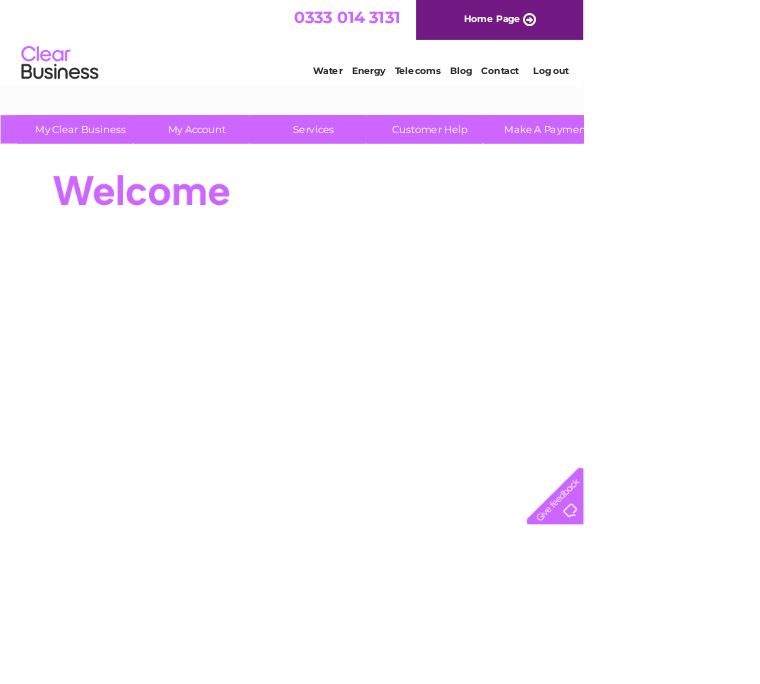 select on "1135750" 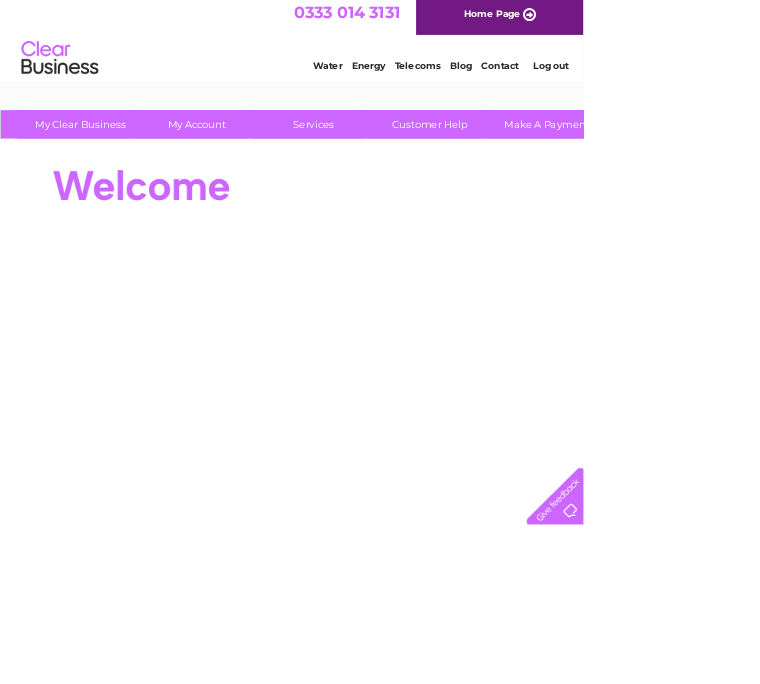 scroll, scrollTop: 0, scrollLeft: 0, axis: both 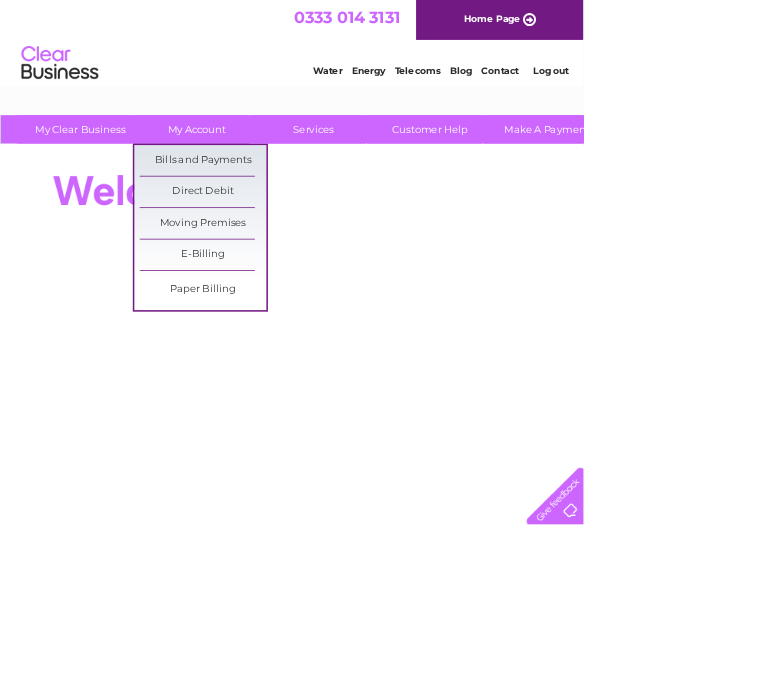 click on "Bills and Payments" at bounding box center [264, 209] 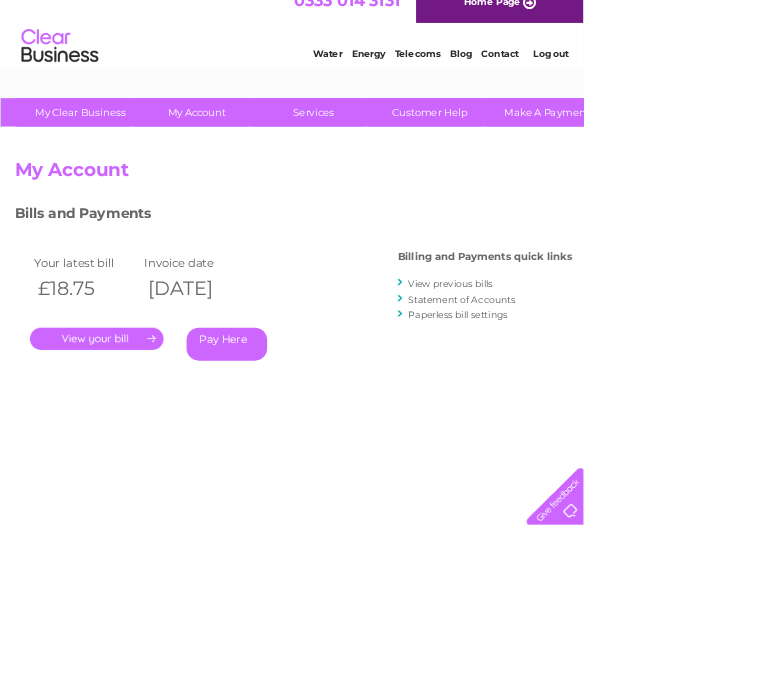 scroll, scrollTop: 0, scrollLeft: 0, axis: both 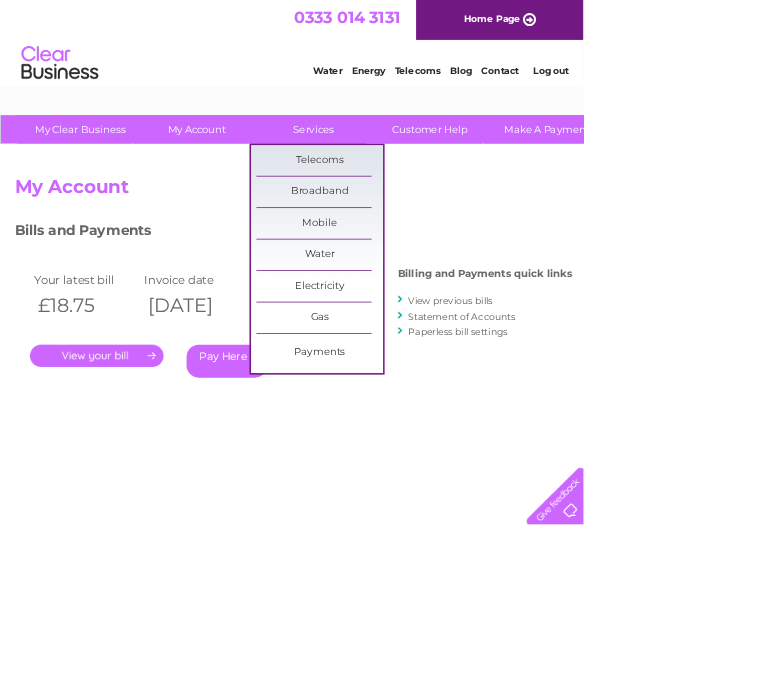click on "Customer Help" at bounding box center [560, 168] 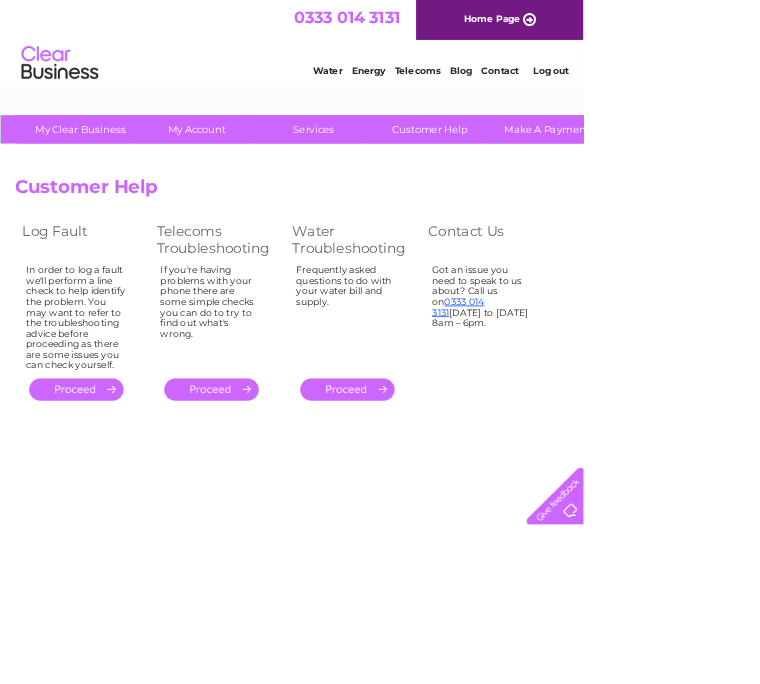 scroll, scrollTop: 0, scrollLeft: 0, axis: both 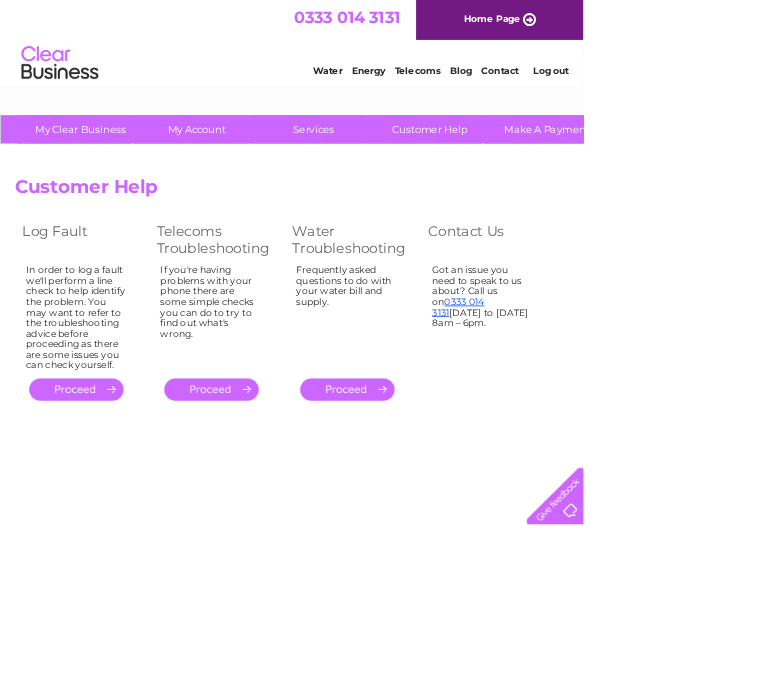 click on "." at bounding box center [452, 507] 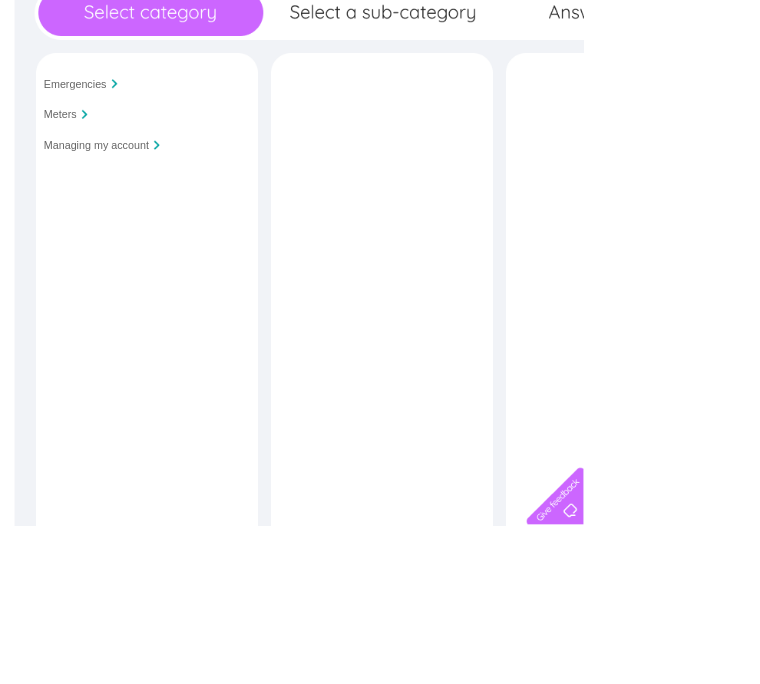 scroll, scrollTop: 0, scrollLeft: 0, axis: both 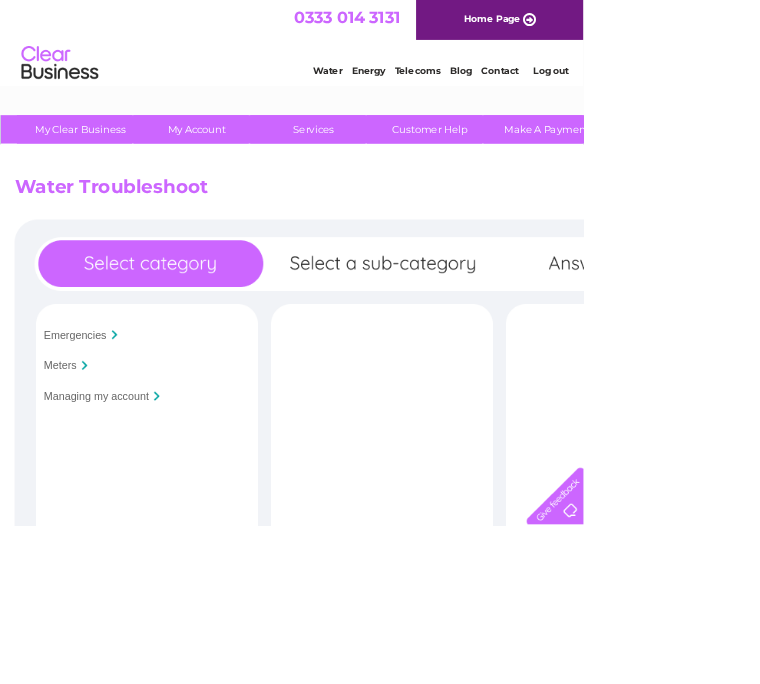 click on "Managing my account" at bounding box center (125, 516) 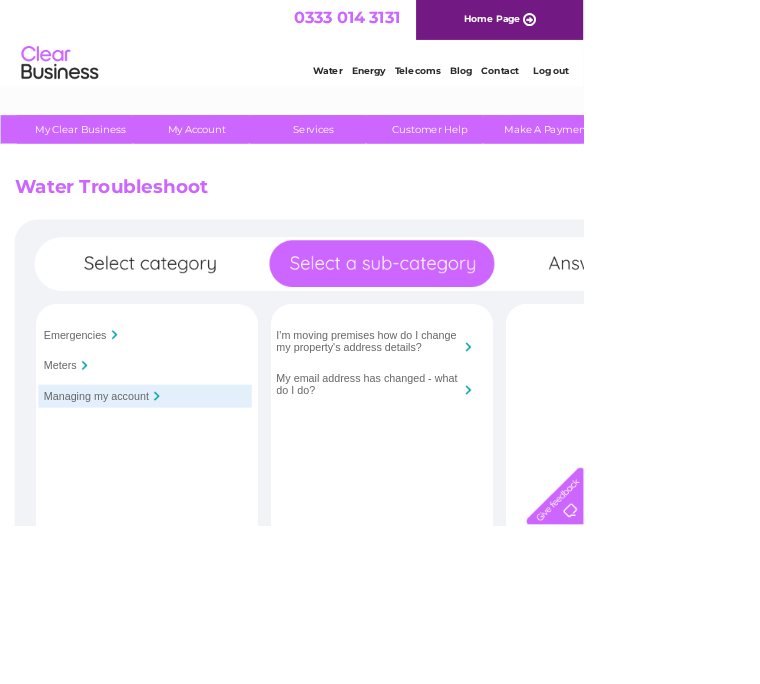 click on "I'm moving premises how do I change my property's address details?" at bounding box center (492, 444) 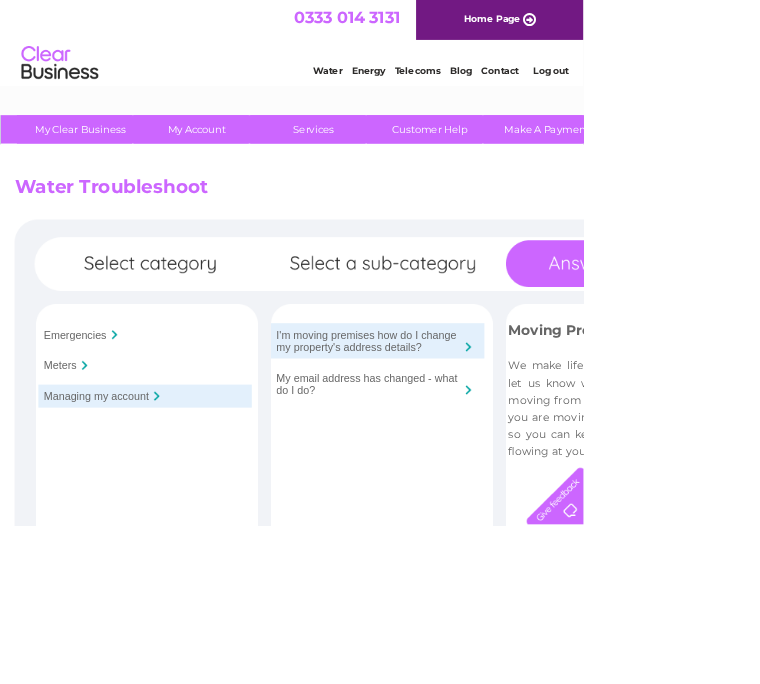 click on "this form" at bounding box center (885, 476) 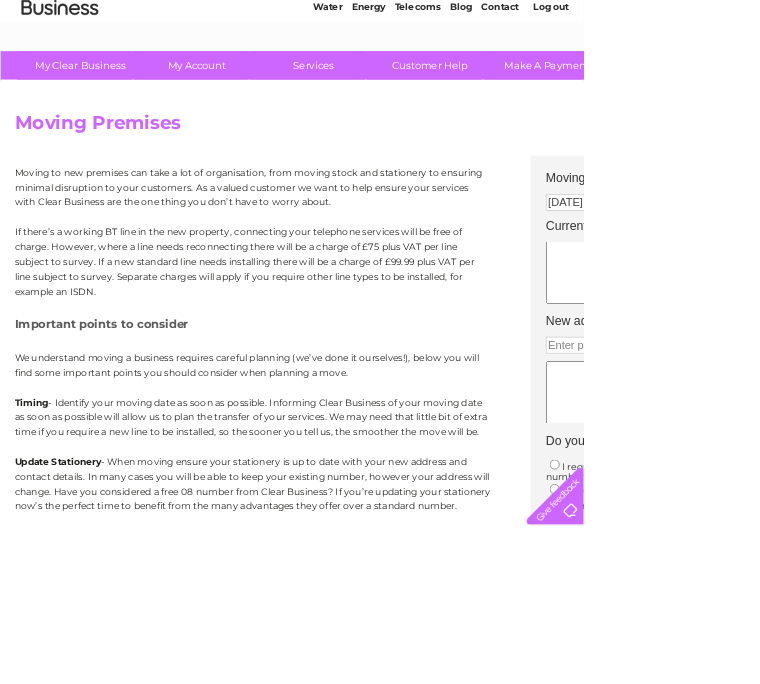 scroll, scrollTop: 0, scrollLeft: 0, axis: both 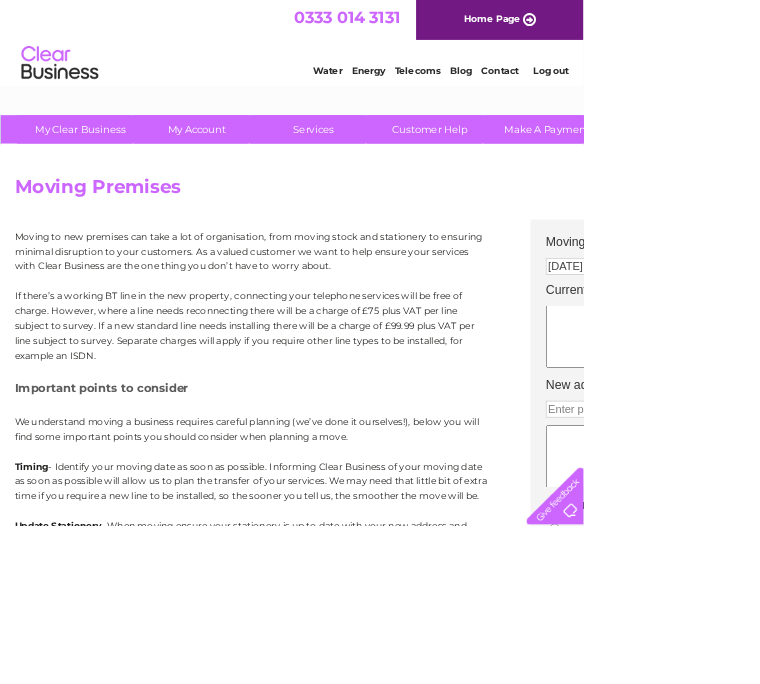 click on "Customer Help" at bounding box center [560, 168] 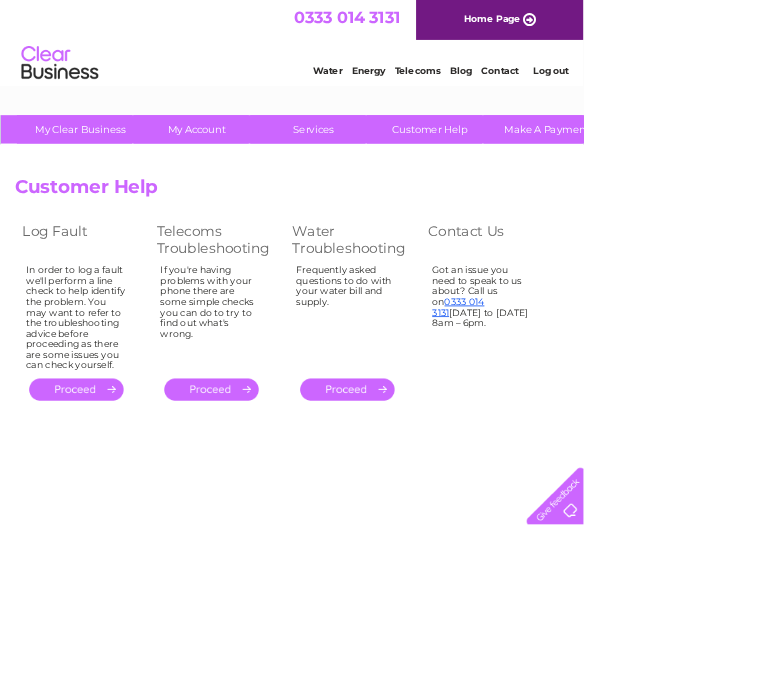 scroll, scrollTop: 0, scrollLeft: 0, axis: both 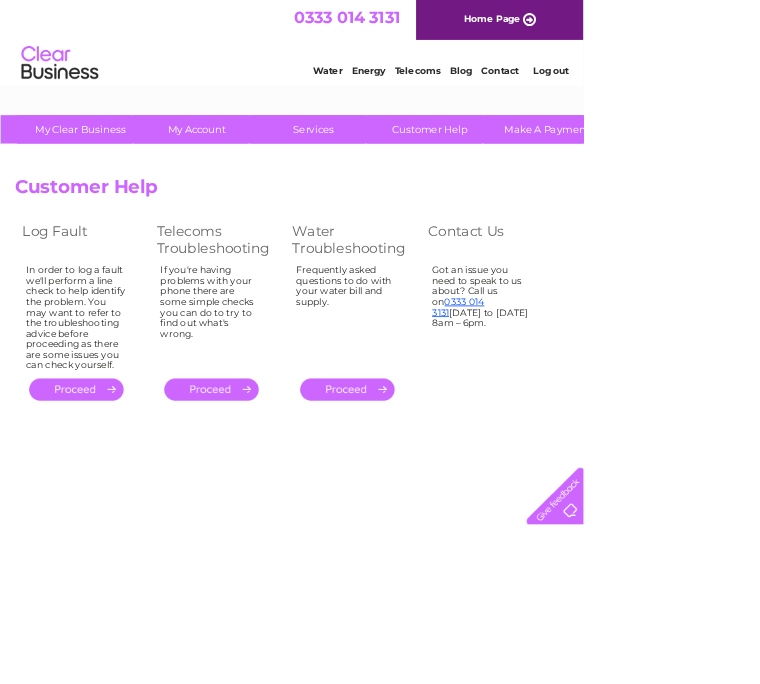 click on "." at bounding box center (452, 507) 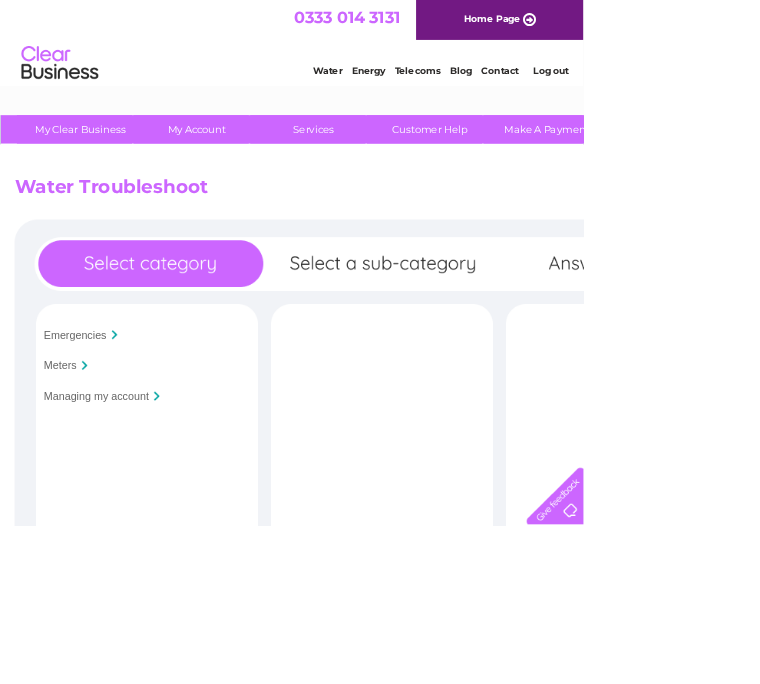 scroll, scrollTop: 0, scrollLeft: 0, axis: both 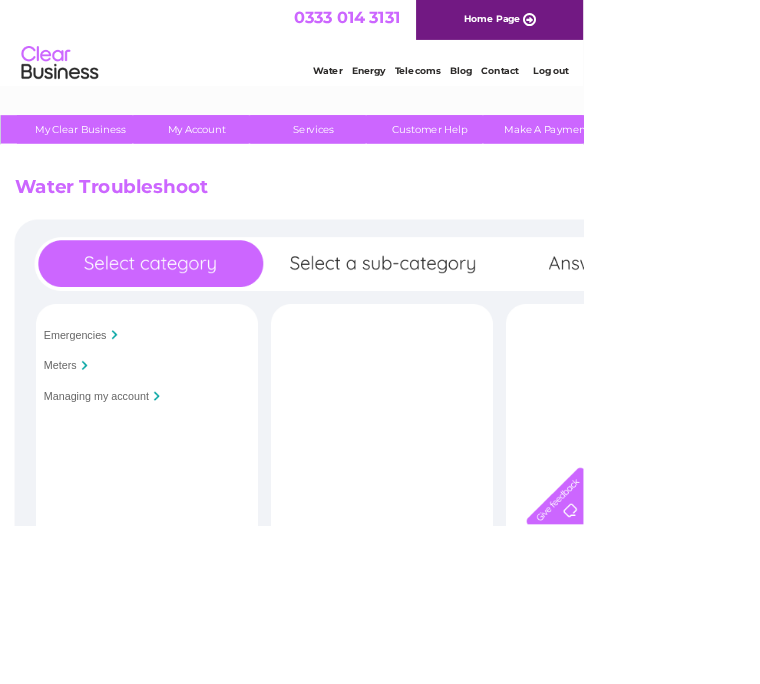 click on "Managing my account" at bounding box center [125, 516] 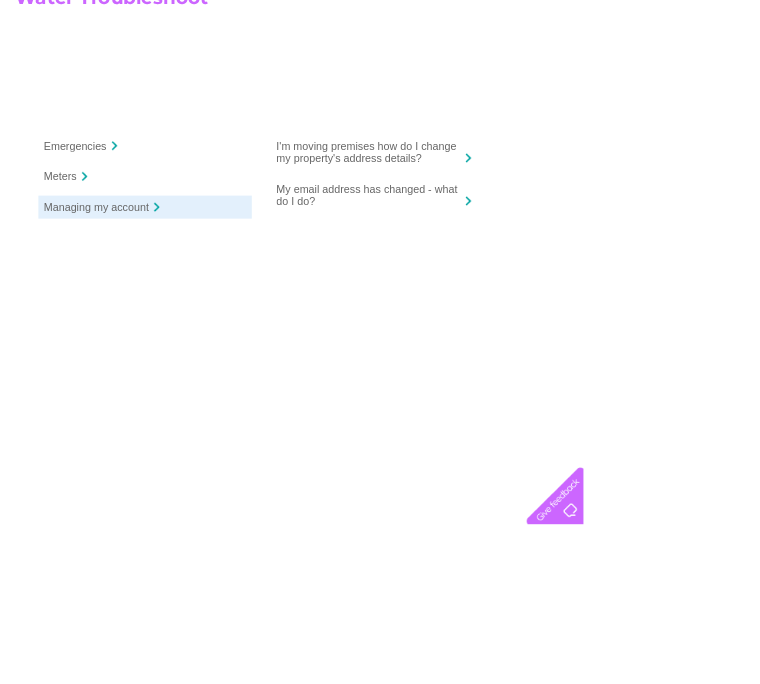 scroll, scrollTop: 196, scrollLeft: 0, axis: vertical 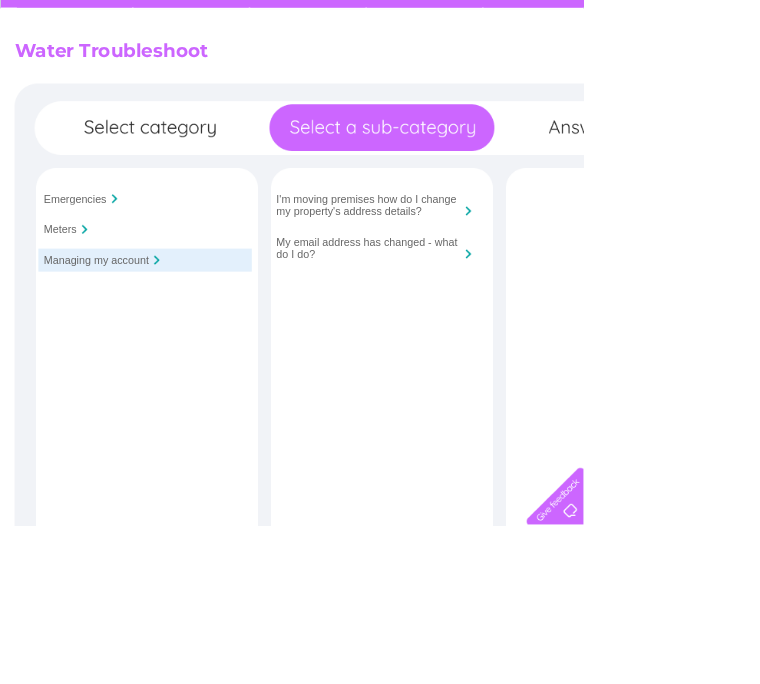 click on "I'm moving premises how do I change my property's address details?" at bounding box center (480, 267) 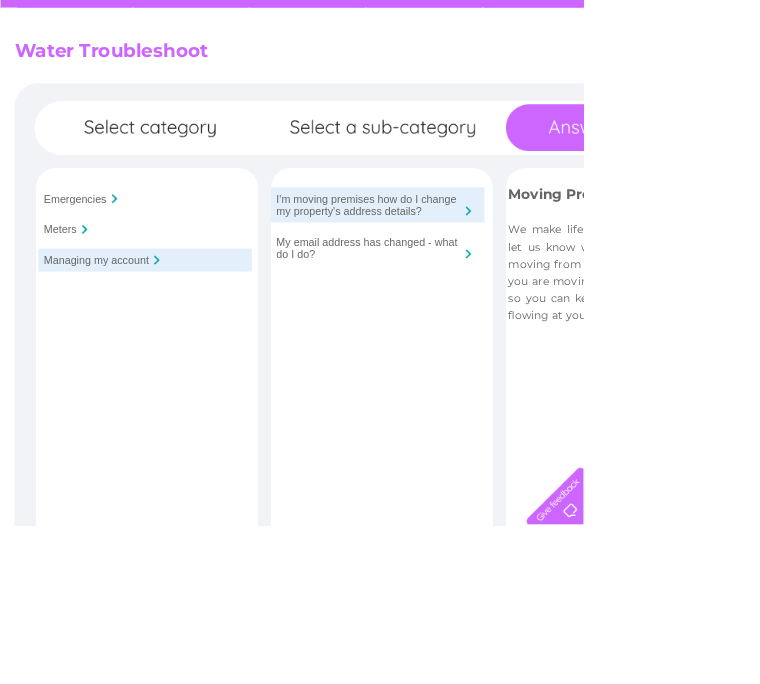 click on "this form" at bounding box center [885, 299] 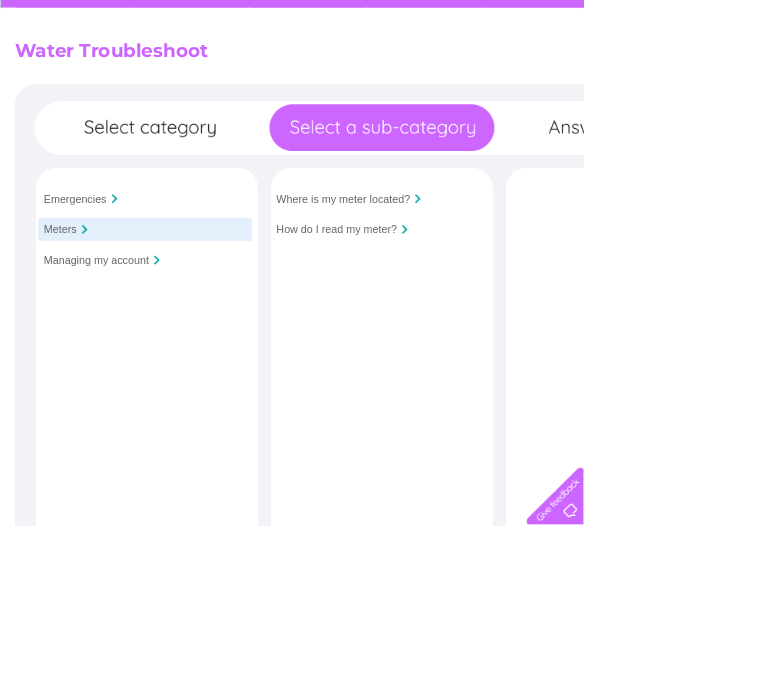 click on "Emergencies" at bounding box center (98, 259) 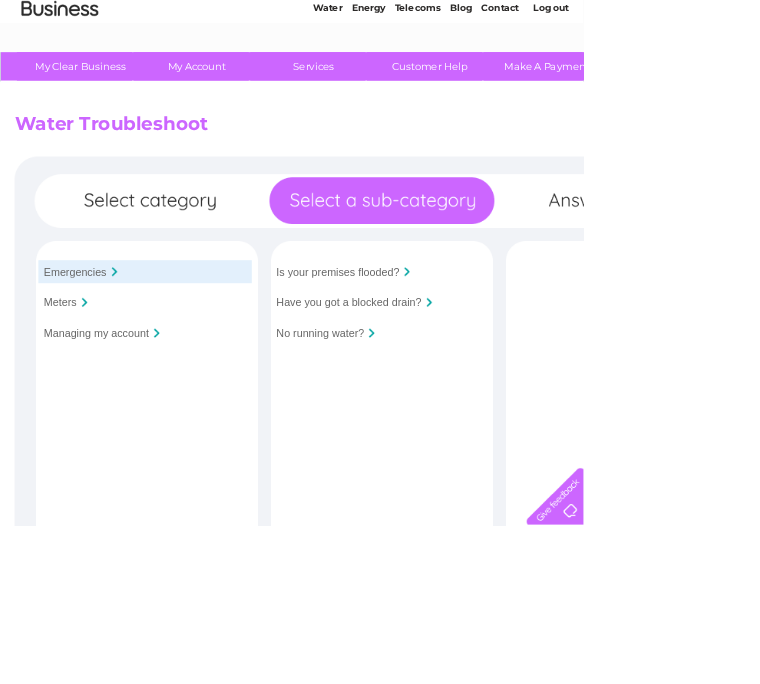 scroll, scrollTop: 0, scrollLeft: 0, axis: both 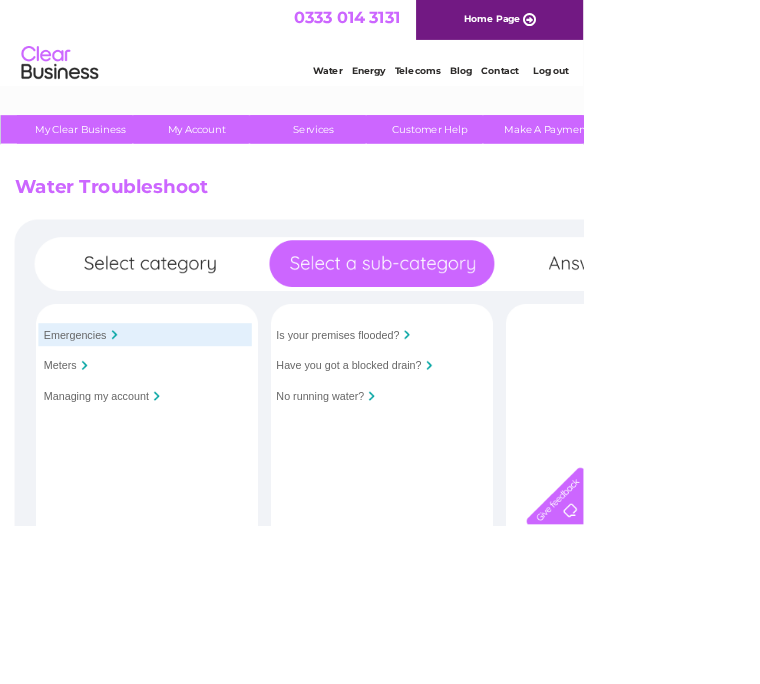 click on "Contact" at bounding box center [651, 92] 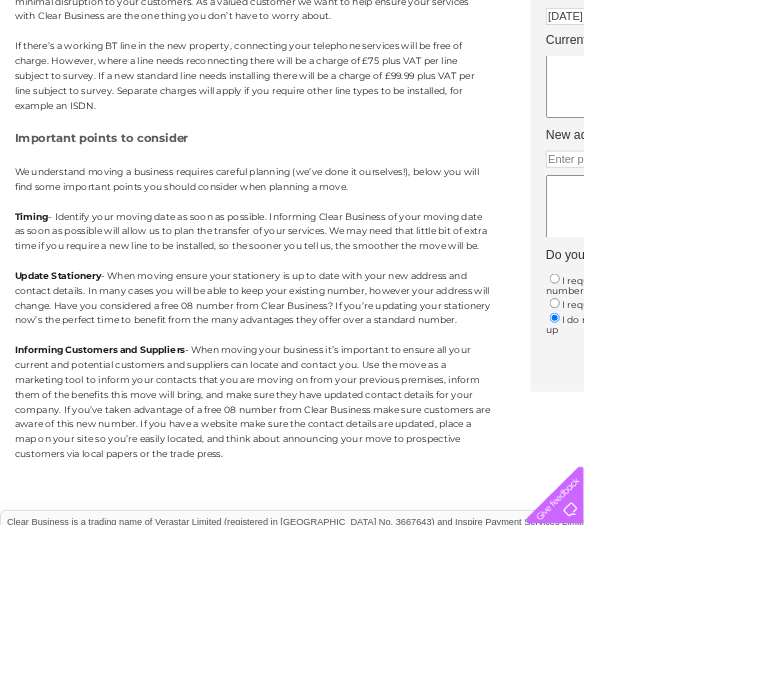 scroll, scrollTop: 324, scrollLeft: 0, axis: vertical 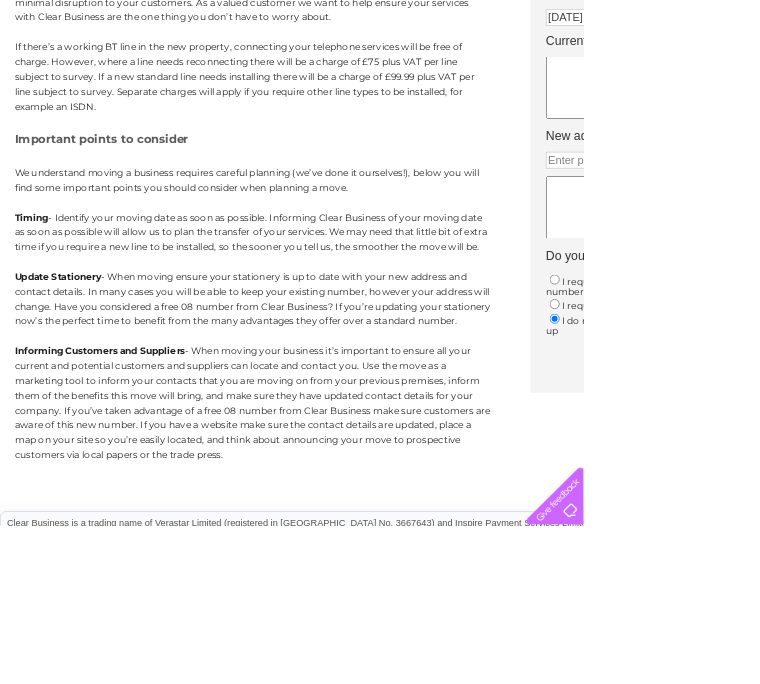 click at bounding box center [719, 642] 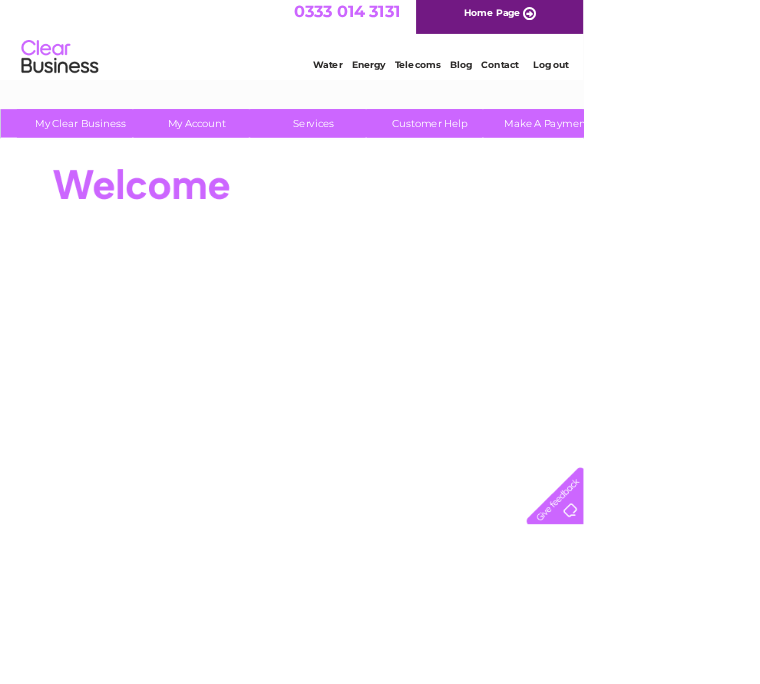 scroll, scrollTop: 0, scrollLeft: 0, axis: both 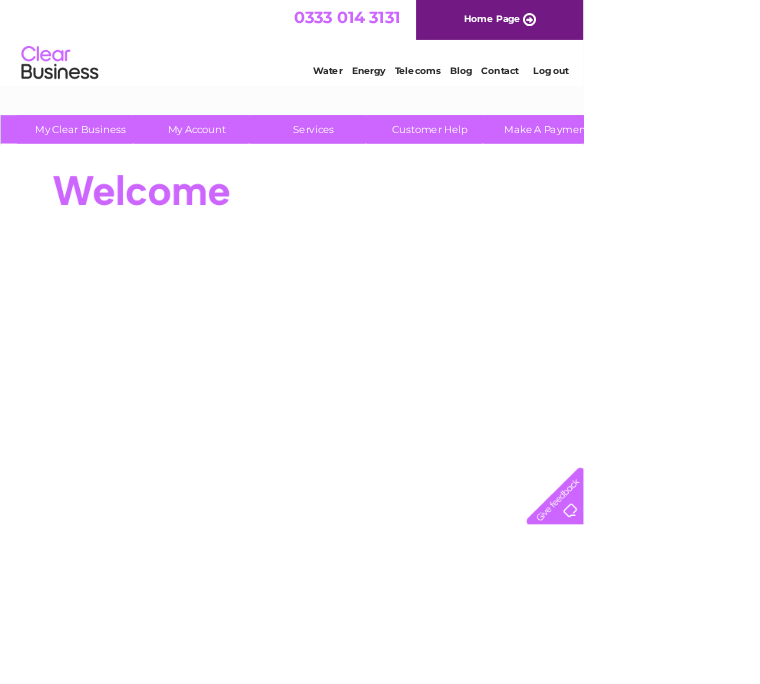 click on "1069707
1069712
1069713
1135750" at bounding box center (921, 226) 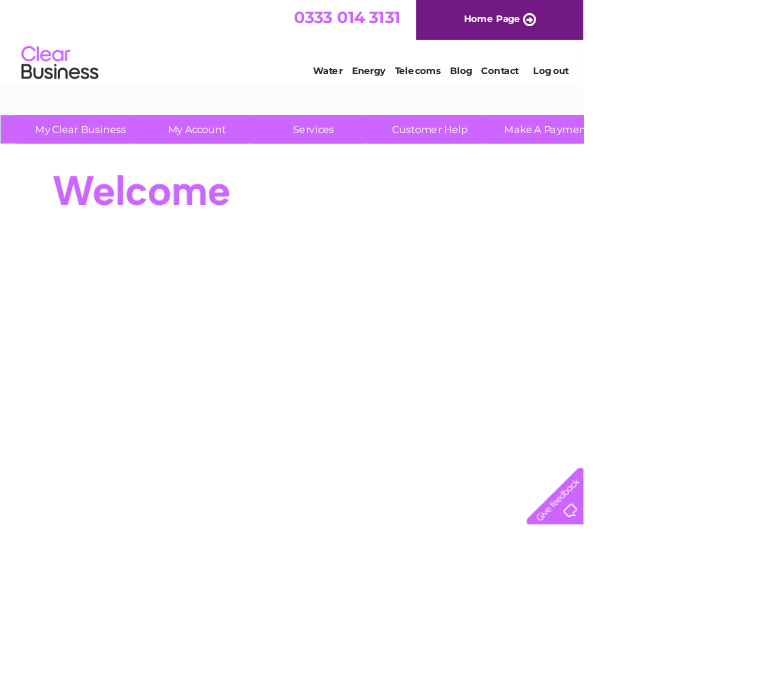 scroll, scrollTop: 0, scrollLeft: 0, axis: both 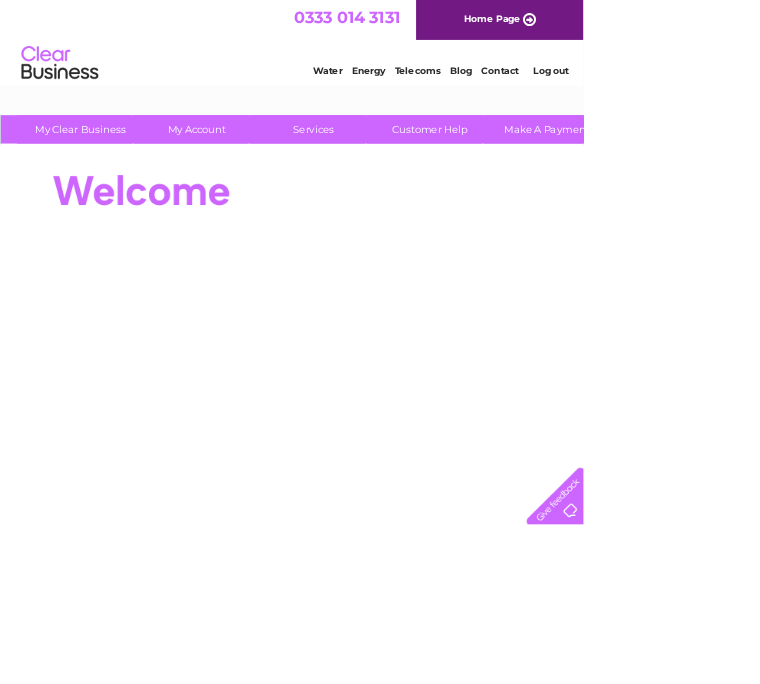 click on "Customer Help" at bounding box center (560, 168) 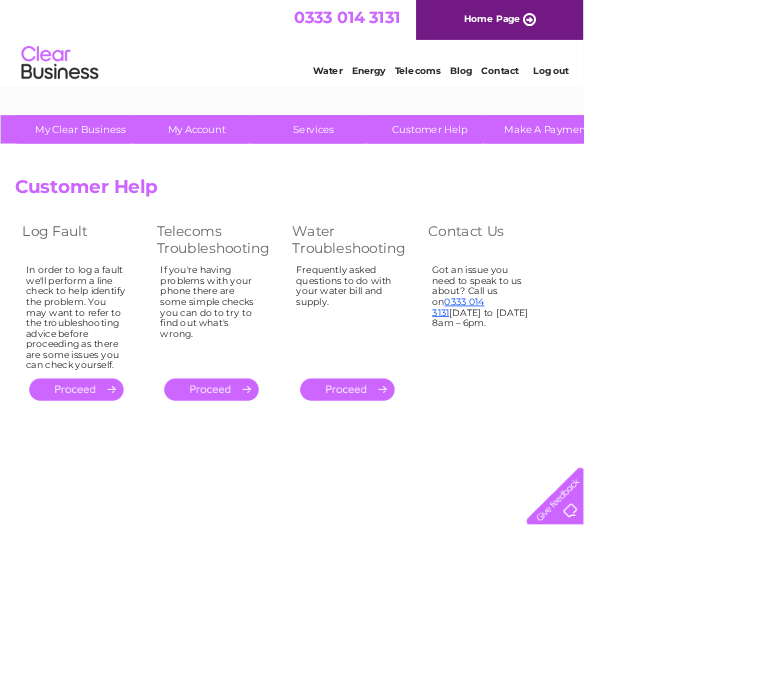 scroll, scrollTop: 0, scrollLeft: 0, axis: both 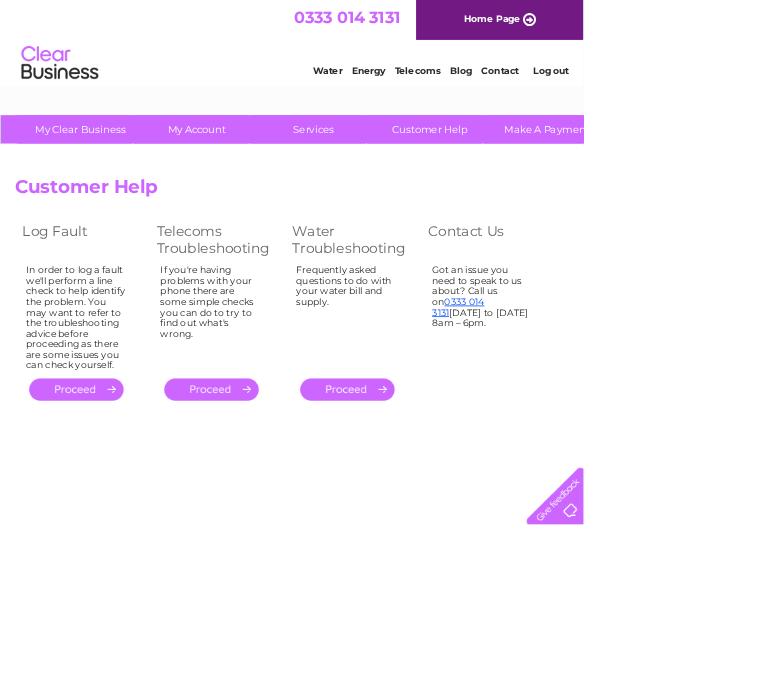 click on "." at bounding box center (452, 507) 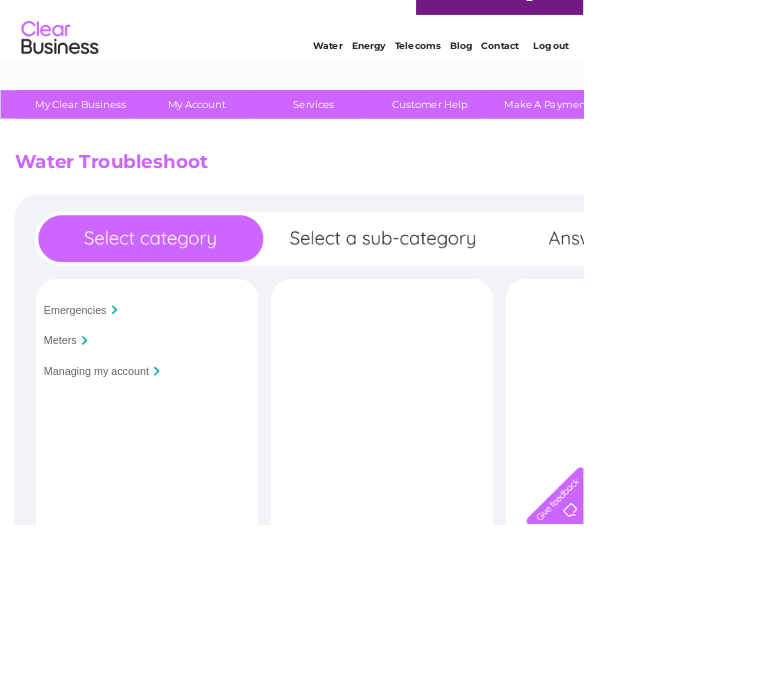 scroll, scrollTop: 0, scrollLeft: 0, axis: both 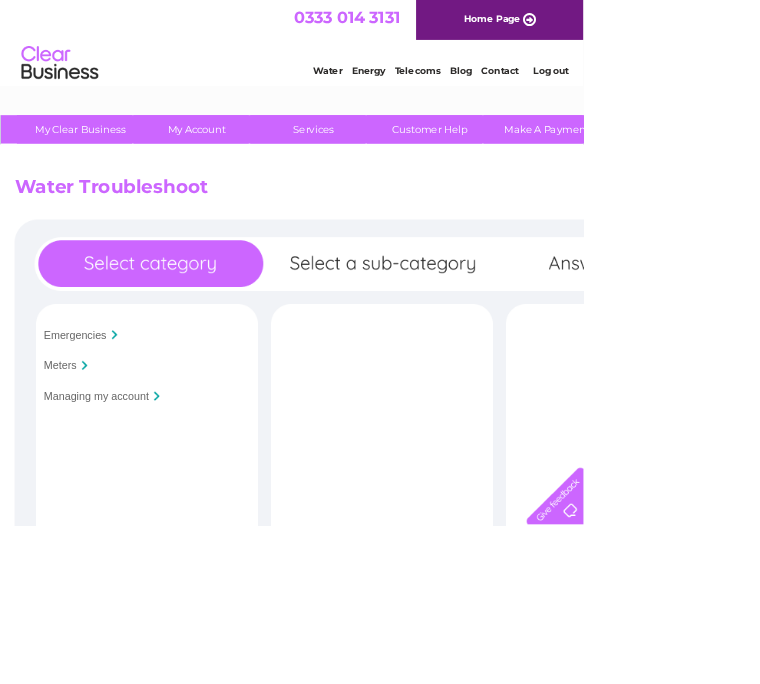 click on "Customer Help" at bounding box center [560, 168] 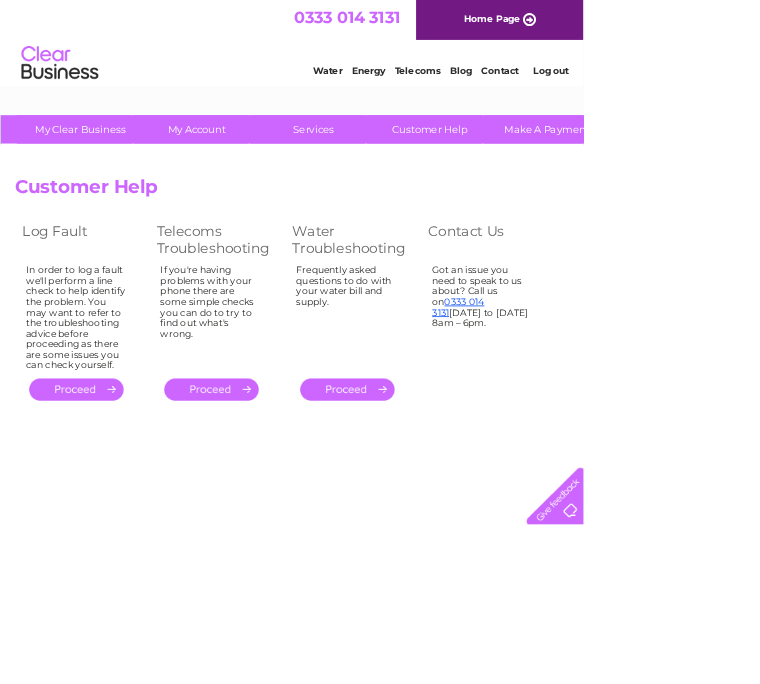 scroll, scrollTop: 0, scrollLeft: 0, axis: both 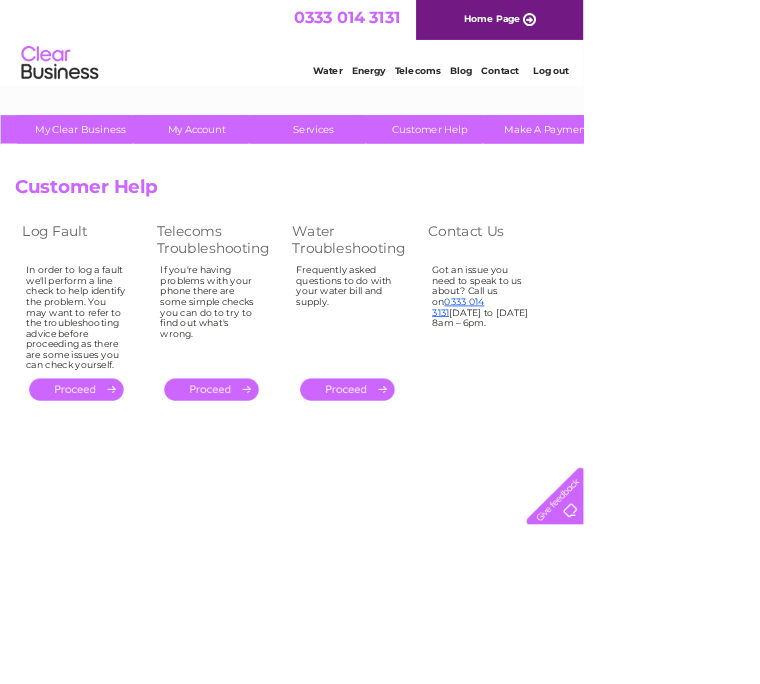 click on "Account number
Customer Help
Log Fault
Telecoms Troubleshooting
Water Troubleshooting
Contact Us
In order to log a fault we'll perform a line check to
help identify the problem. You may want to refer to the
troubleshooting advice before proceeding as there are
some issues you can check yourself.
. . ." at bounding box center (495, 469) 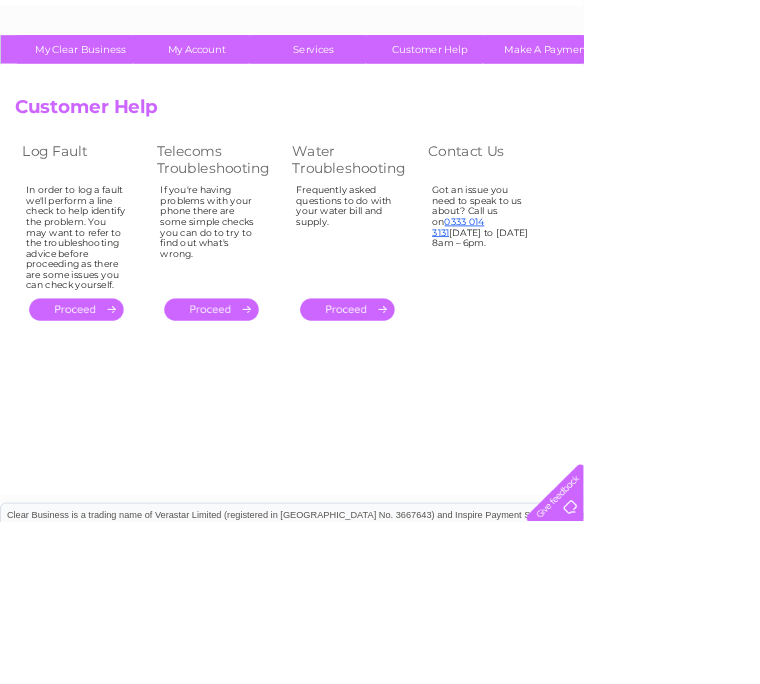 scroll, scrollTop: 0, scrollLeft: 0, axis: both 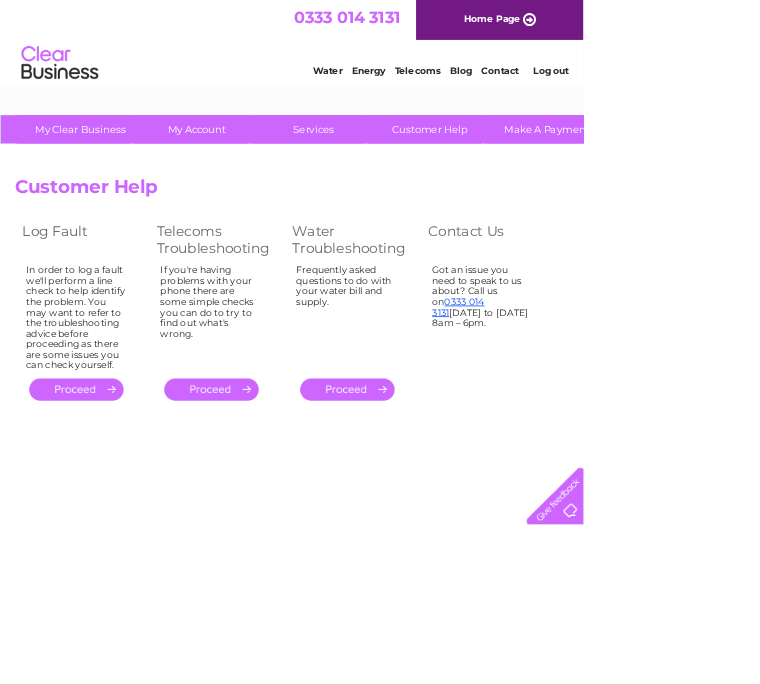 click on "My Clear Business
Login Details
My Details
My Preferences
Link Account
My Account
Direct Debit" at bounding box center (380, 553) 